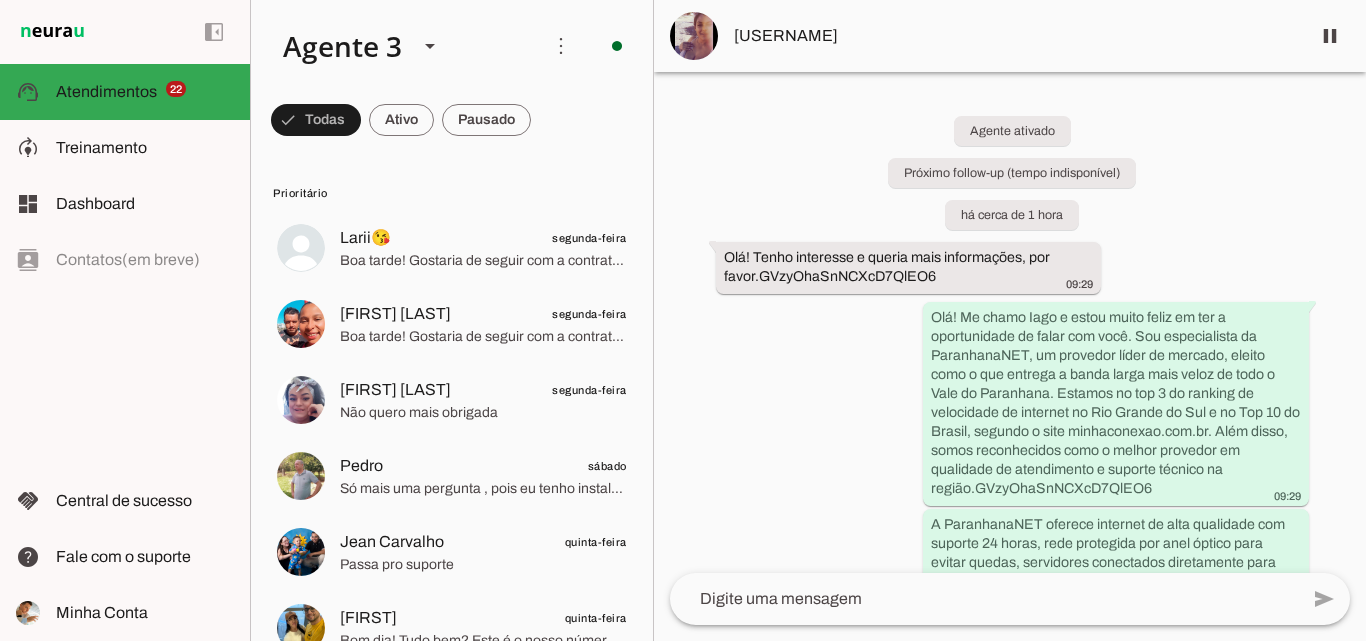 scroll, scrollTop: 0, scrollLeft: 0, axis: both 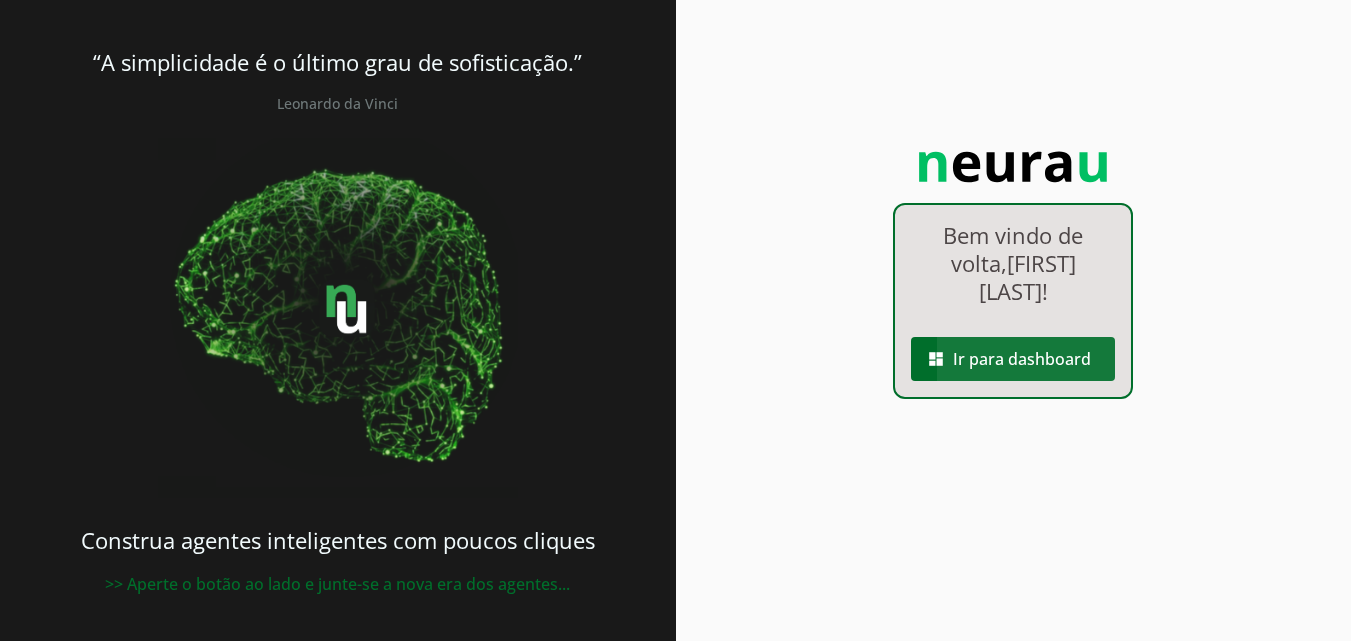 click at bounding box center (1013, 359) 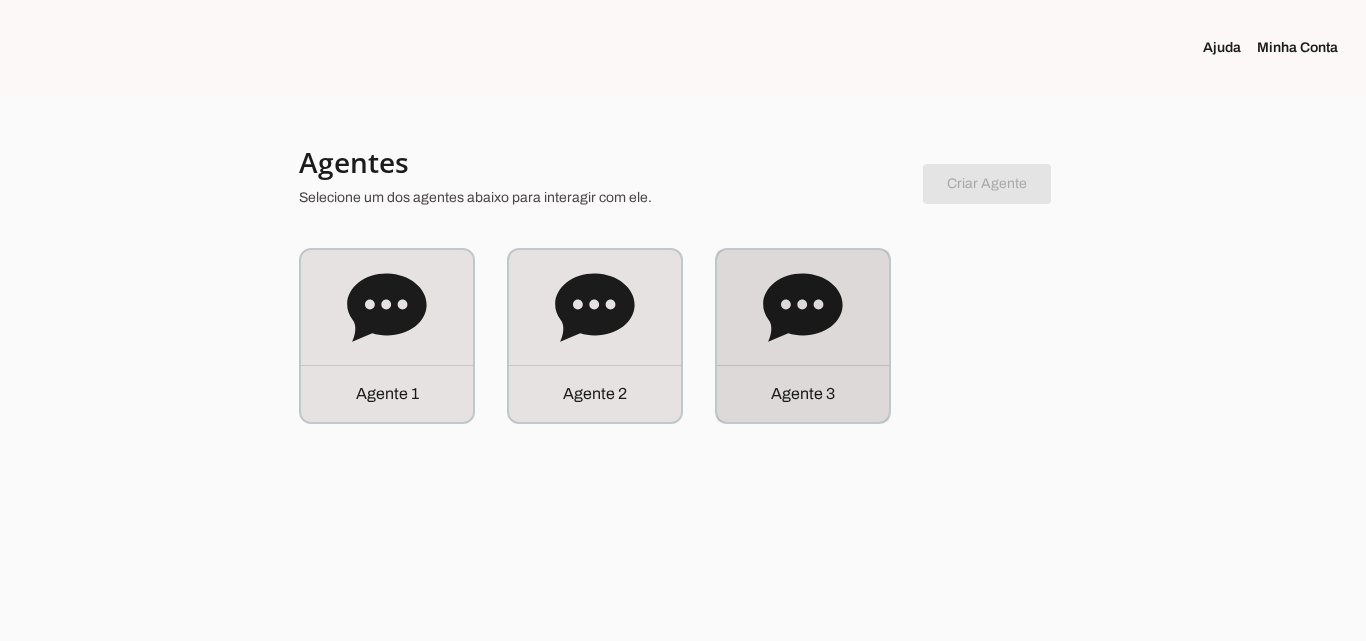click 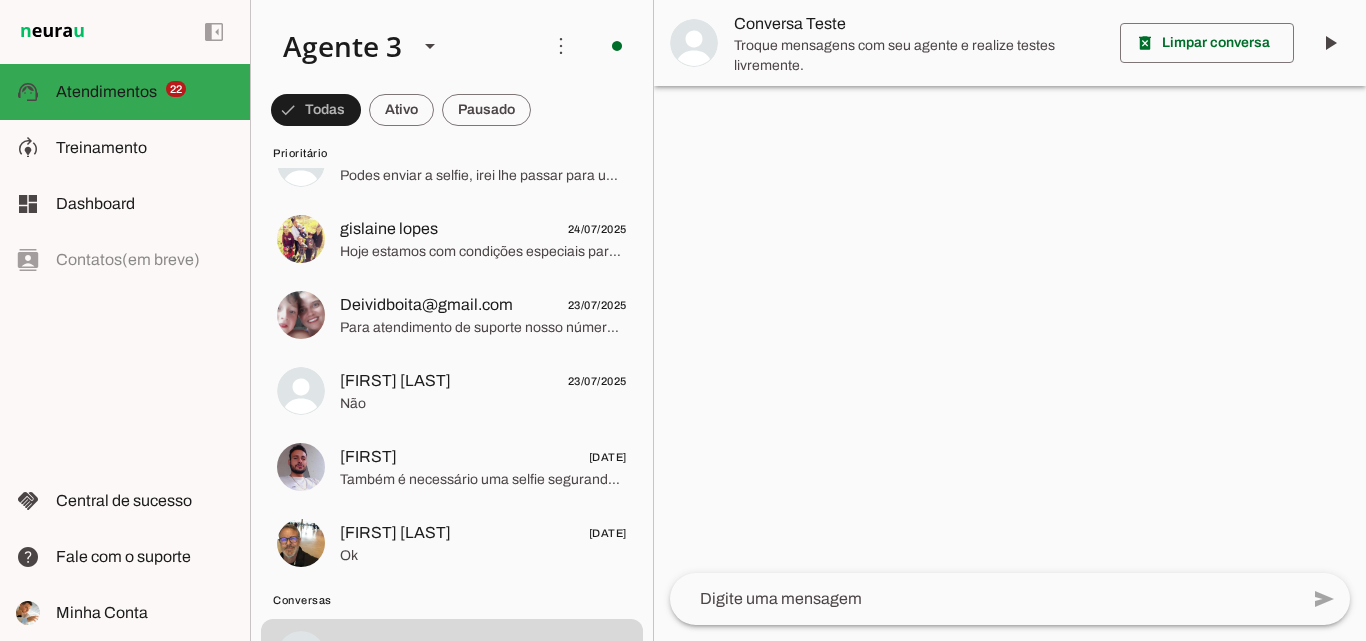 scroll, scrollTop: 1800, scrollLeft: 0, axis: vertical 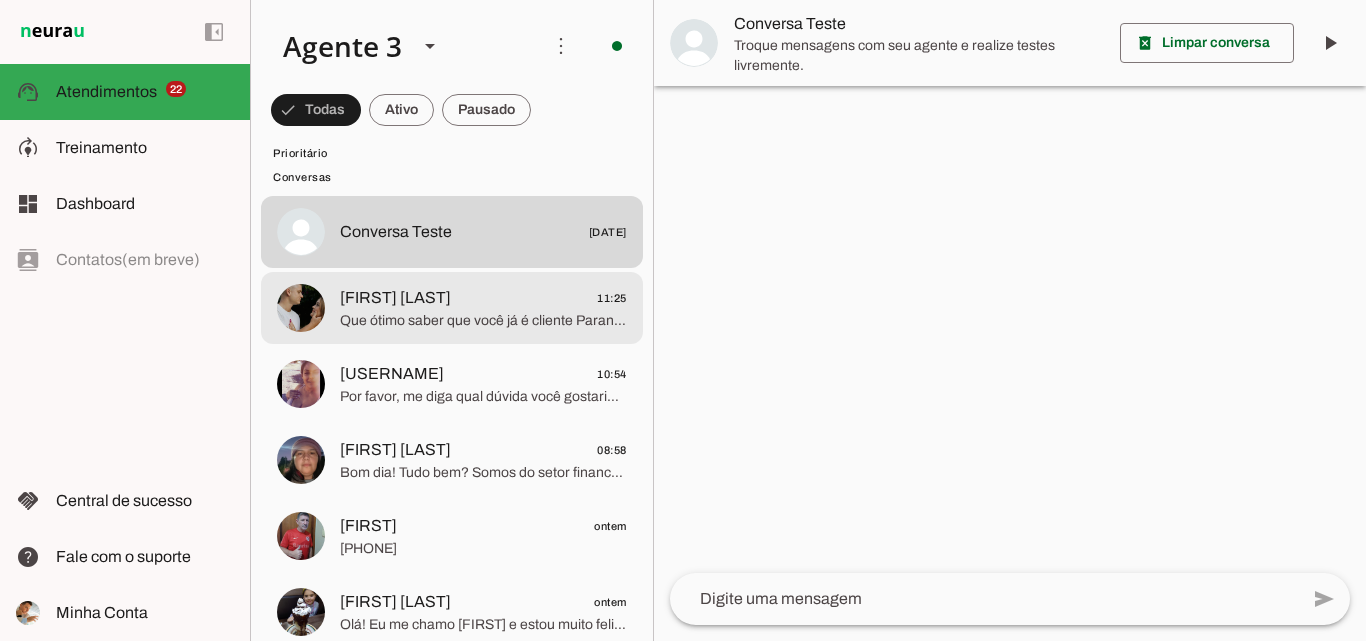 click on "Que ótimo saber que você já é cliente ParanhanaNET! Sobre o ParanhanaCLUBE, ele é um clube exclusivo para nossos clientes que oferece uma plataforma de descontos e benefícios com até 50% off nas principais lojas do varejo online do Brasil, além de redes de cinema, farmácias, restaurantes e muito mais. Com esses descontos, o retorno financeiro pode ser tão grande que torna o valor da mensalidade quase que compensado, e ainda você pode ganhar isenções na mensalidade participando da campanha indique e ganhe.
Se precisar de suporte técnico, segunda via de boleto ou outro atendimento, por favor, entre em contato pelo WhatsApp [PHONE], que nossa equipe especializada irá ajudar você. Posso ajudar em algo mais relacionado a contratação ou planos novos?" 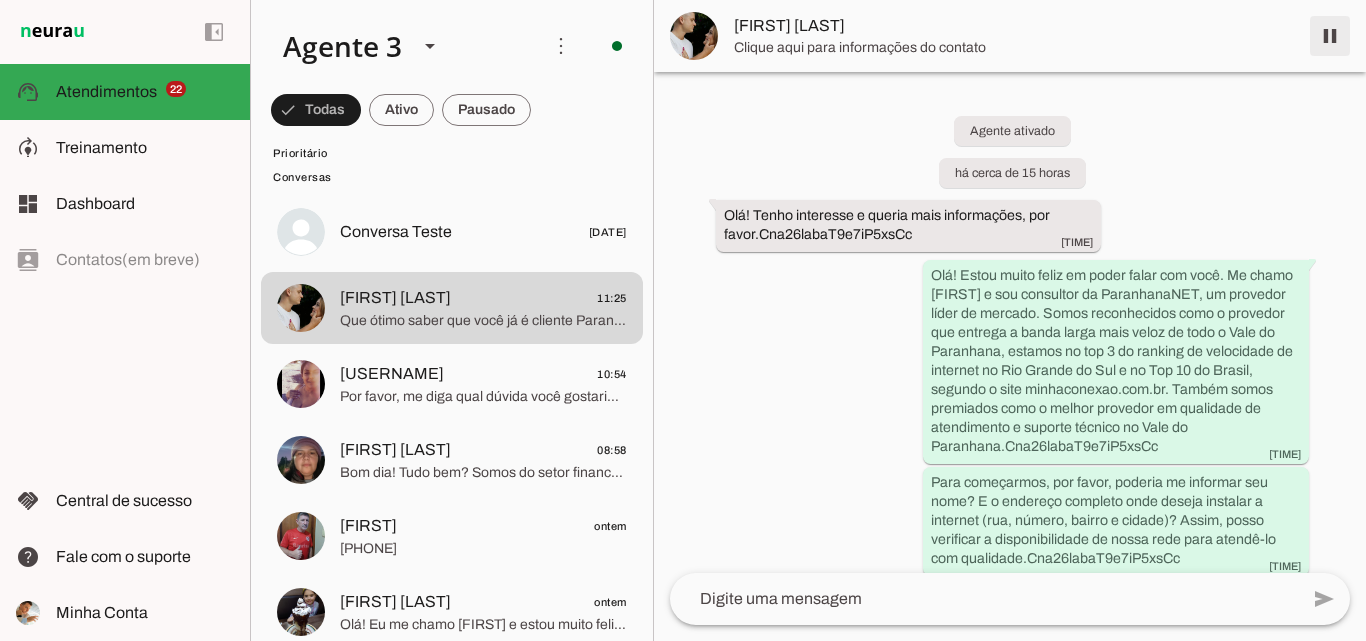 click at bounding box center [1330, 36] 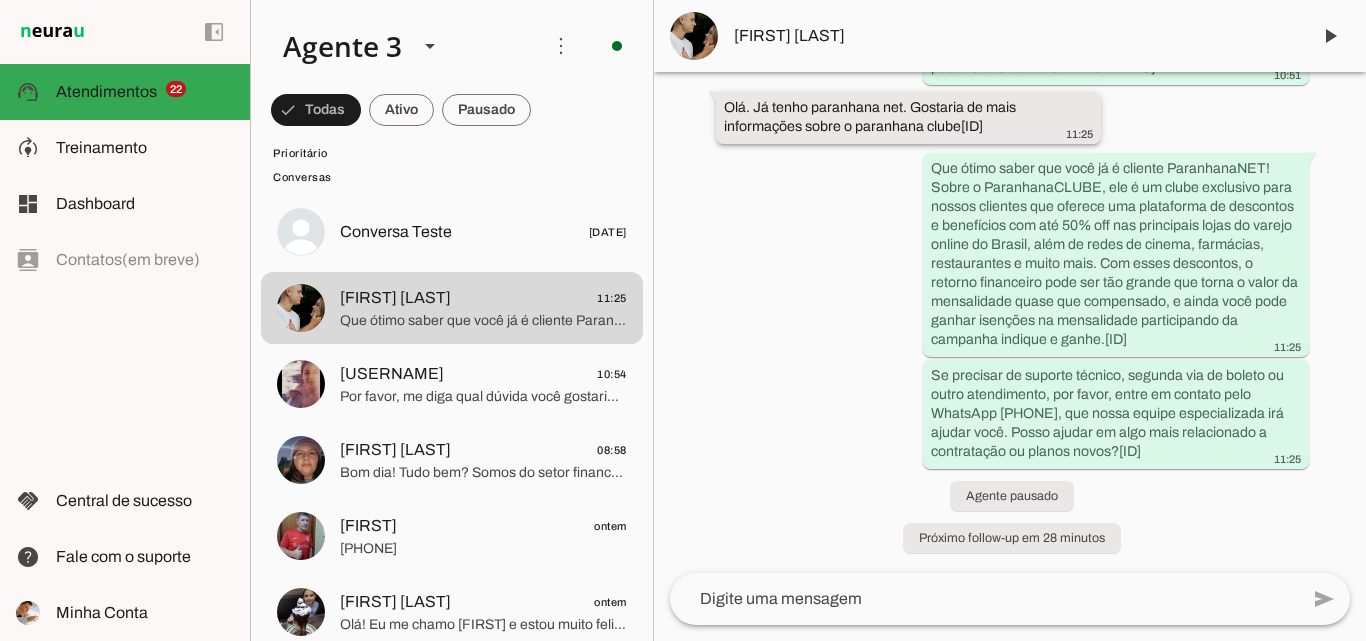 scroll, scrollTop: 992, scrollLeft: 0, axis: vertical 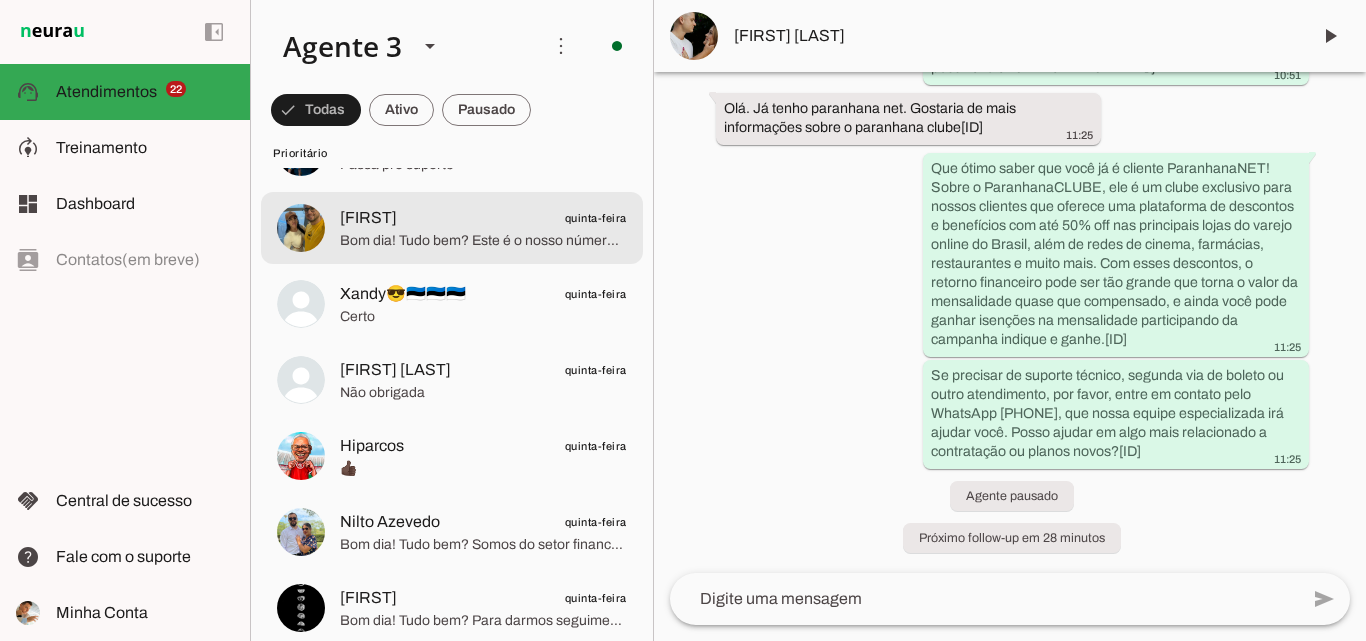 click on "[FIRST]
[DAY]" 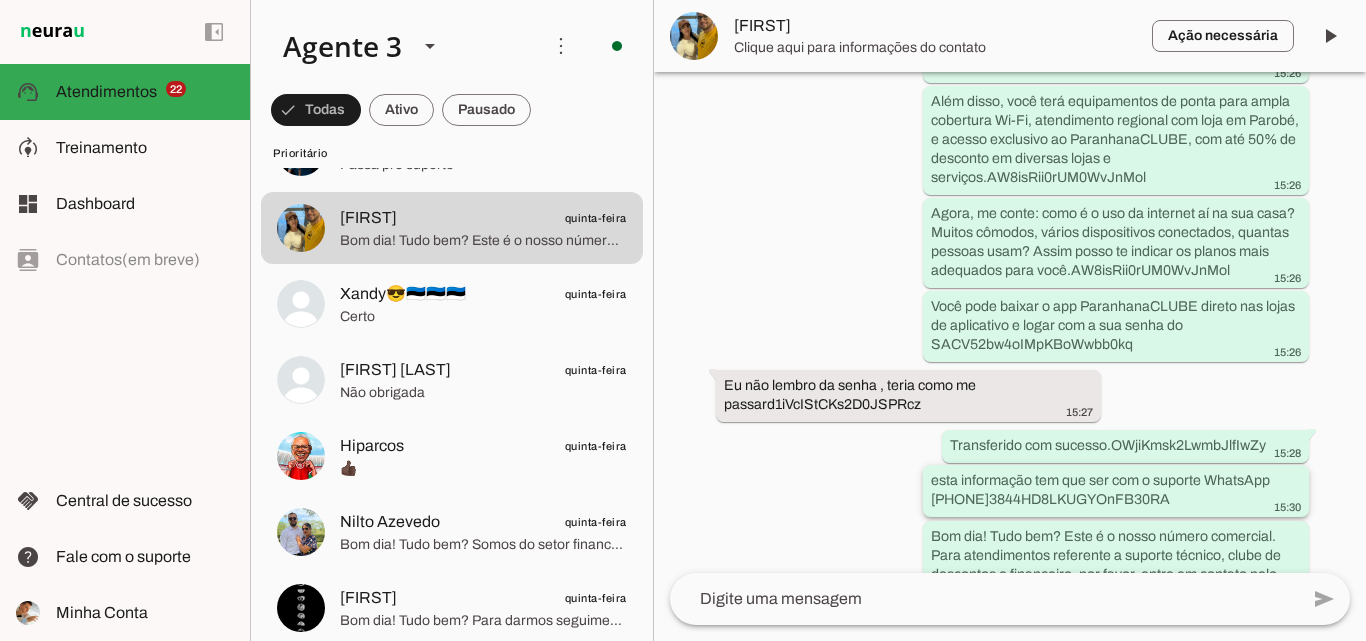 scroll, scrollTop: 3198, scrollLeft: 0, axis: vertical 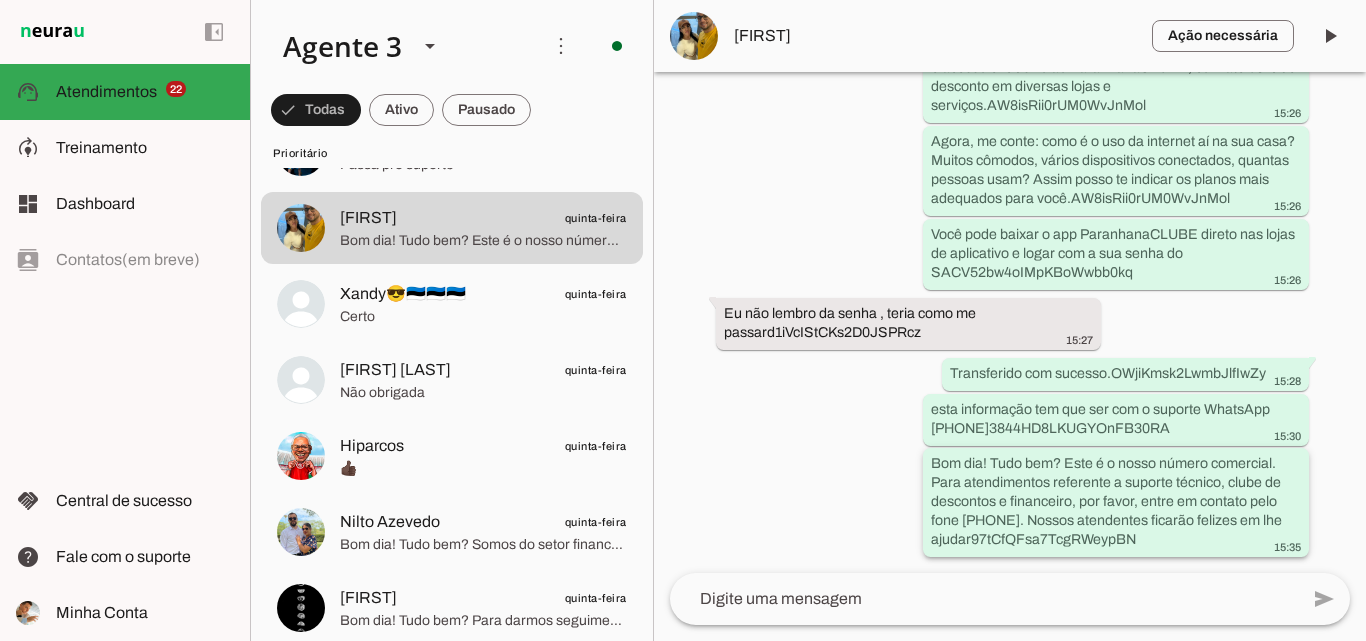 drag, startPoint x: 925, startPoint y: 461, endPoint x: 988, endPoint y: 535, distance: 97.18539 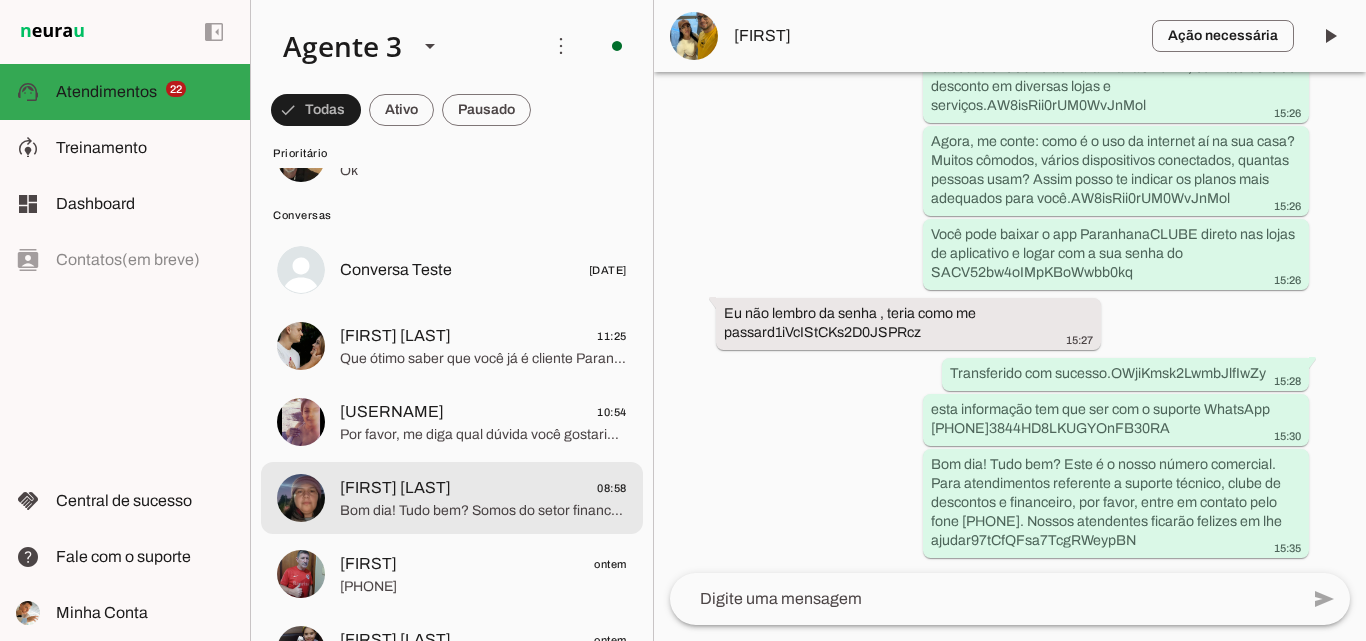 scroll, scrollTop: 1700, scrollLeft: 0, axis: vertical 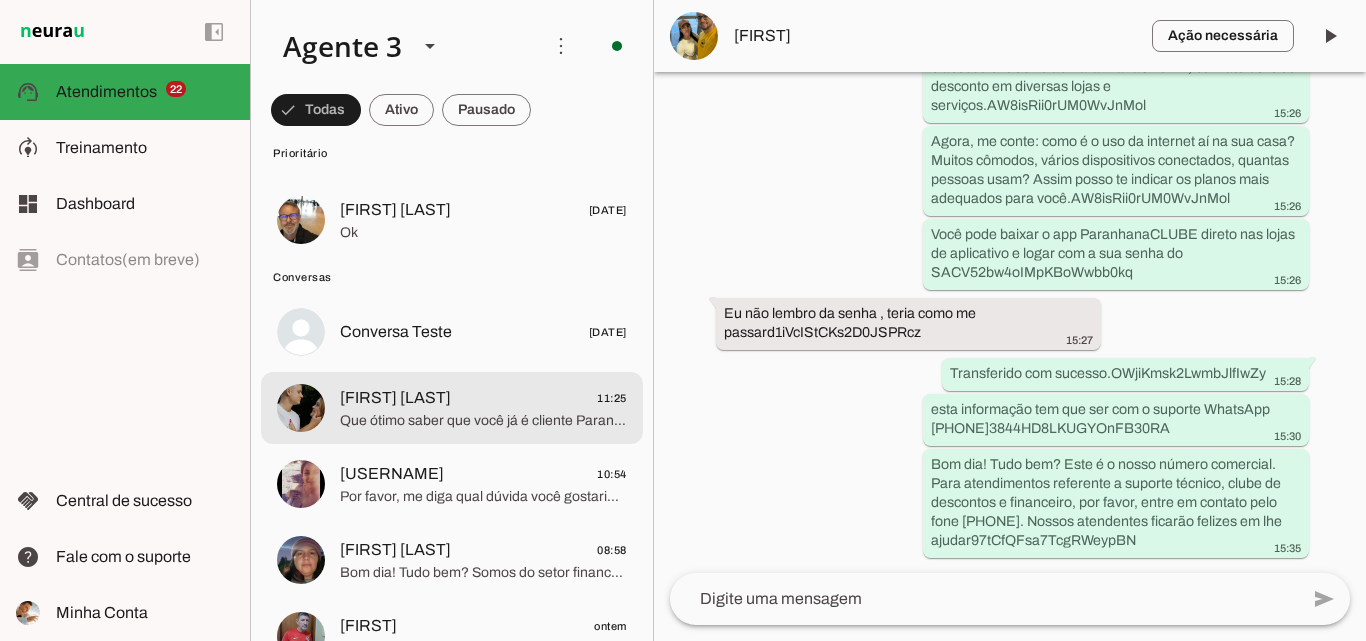 click on "Que ótimo saber que você já é cliente ParanhanaNET! Sobre o ParanhanaCLUBE, ele é um clube exclusivo para nossos clientes que oferece uma plataforma de descontos e benefícios com até 50% off nas principais lojas do varejo online do Brasil, além de redes de cinema, farmácias, restaurantes e muito mais. Com esses descontos, o retorno financeiro pode ser tão grande que torna o valor da mensalidade quase que compensado, e ainda você pode ganhar isenções na mensalidade participando da campanha indique e ganhe.
Se precisar de suporte técnico, segunda via de boleto ou outro atendimento, por favor, entre em contato pelo WhatsApp [PHONE], que nossa equipe especializada irá ajudar você. Posso ajudar em algo mais relacionado a contratação ou planos novos?" 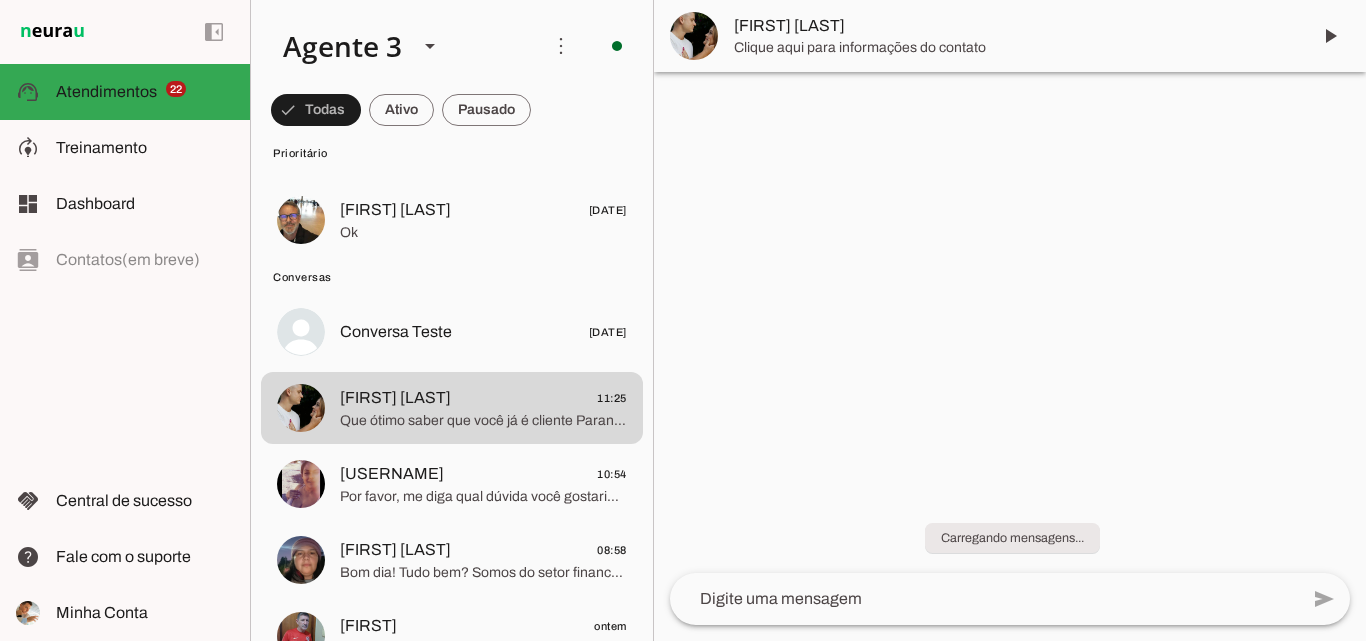 click 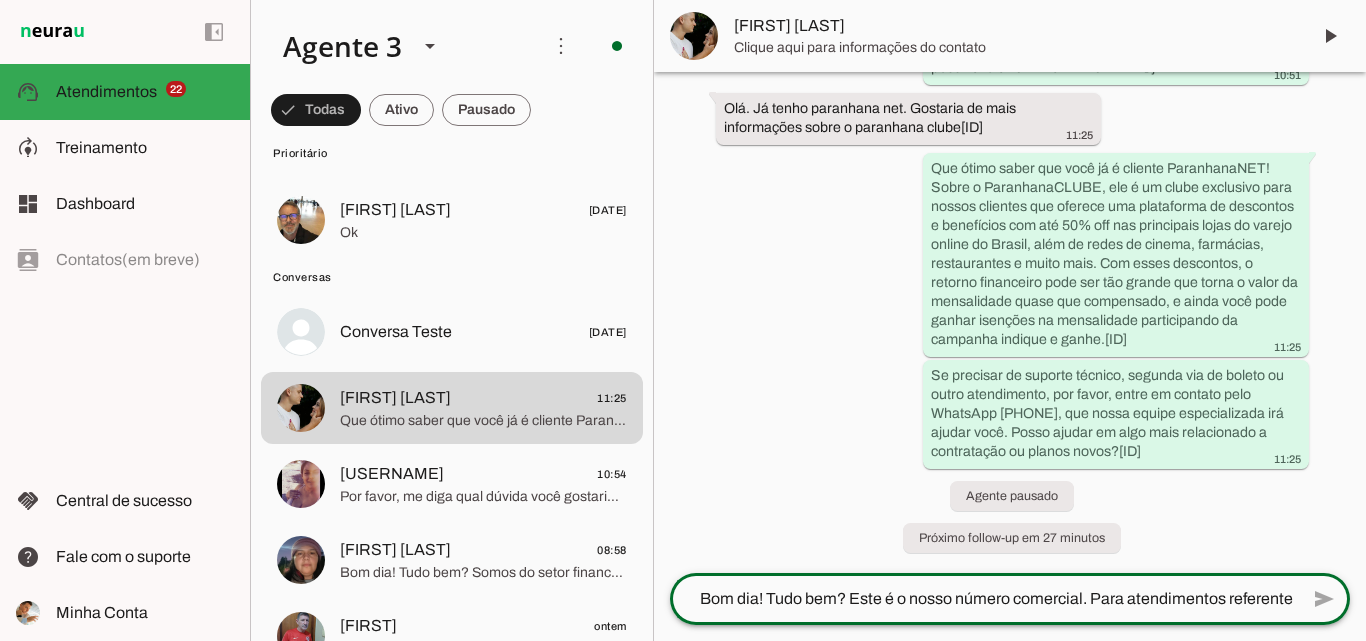 scroll, scrollTop: 0, scrollLeft: 0, axis: both 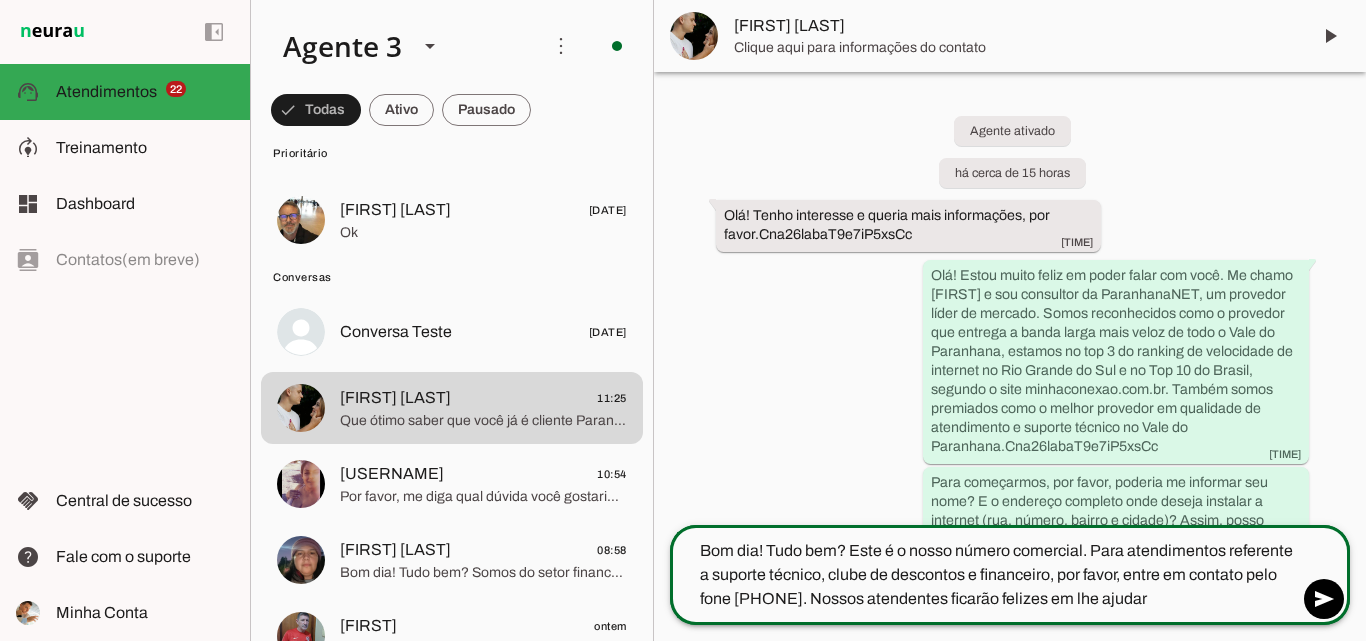 type on "Bom dia! Tudo bem? Este é o nosso número comercial. Para atendimentos referente a suporte técnico, clube de descontos e financeiro, por favor, entre em contato pelo fone 51 3543-1099. Nossos atendentes ficarão felizes em lhe ajudar!" 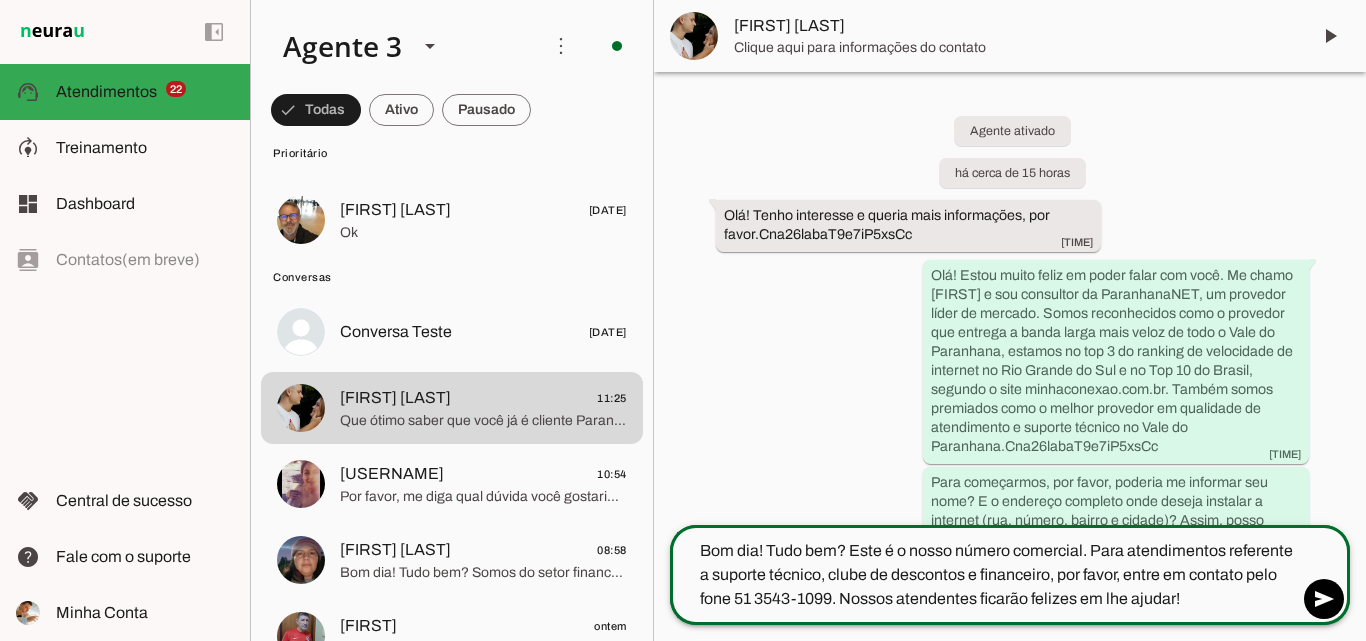 type 